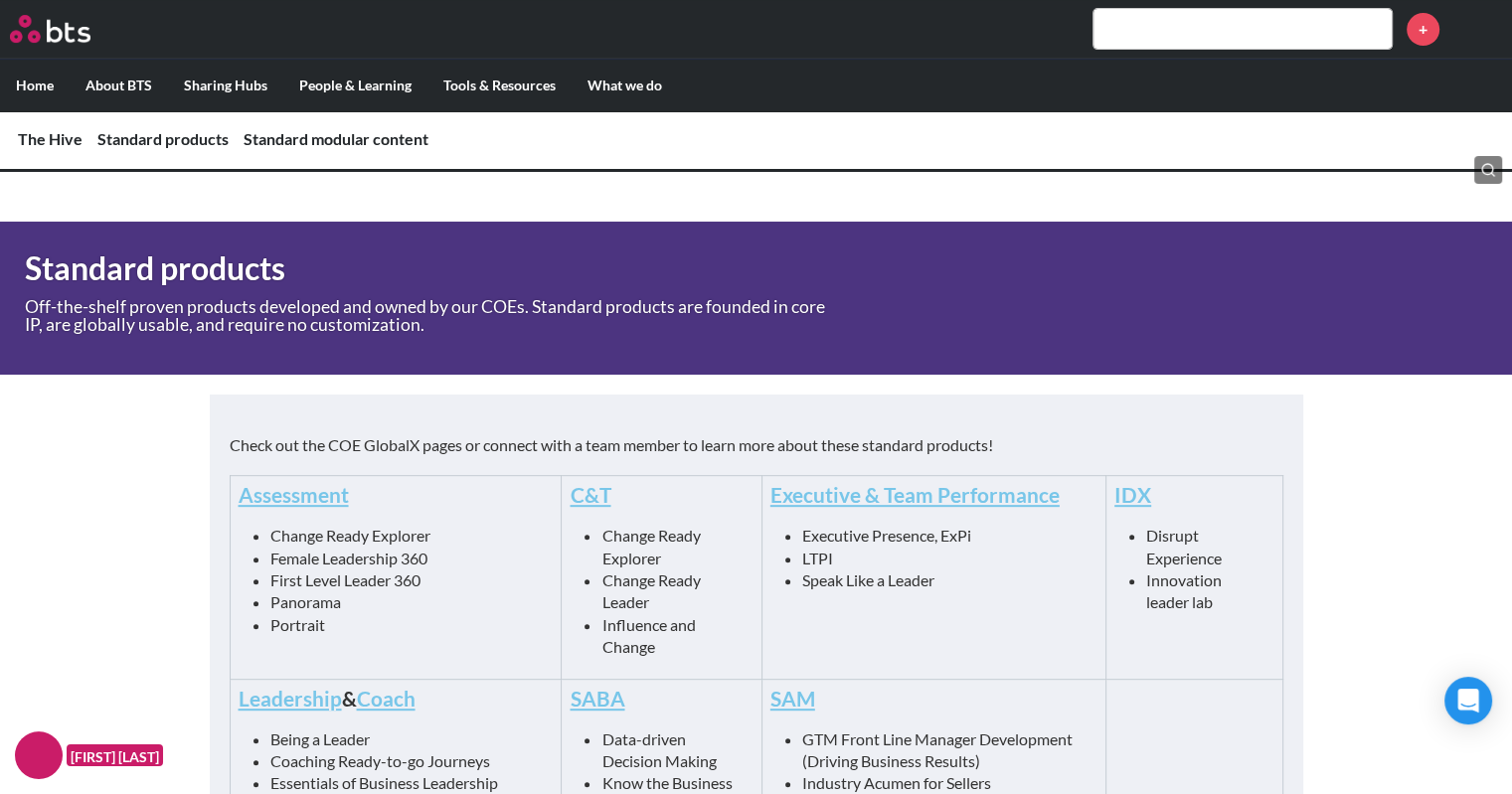 scroll, scrollTop: 894, scrollLeft: 0, axis: vertical 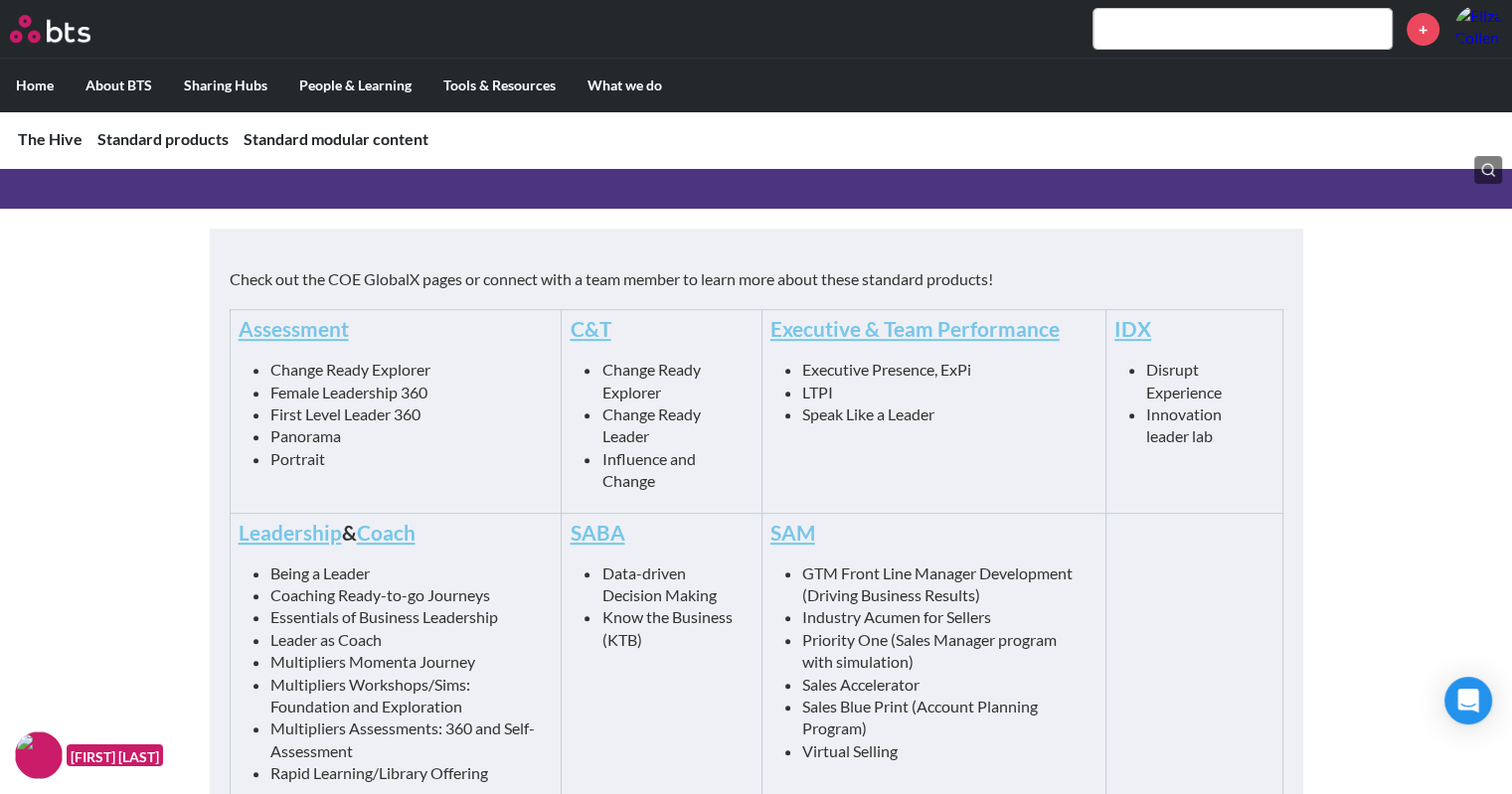 click on "SAM" at bounding box center (792, 532) 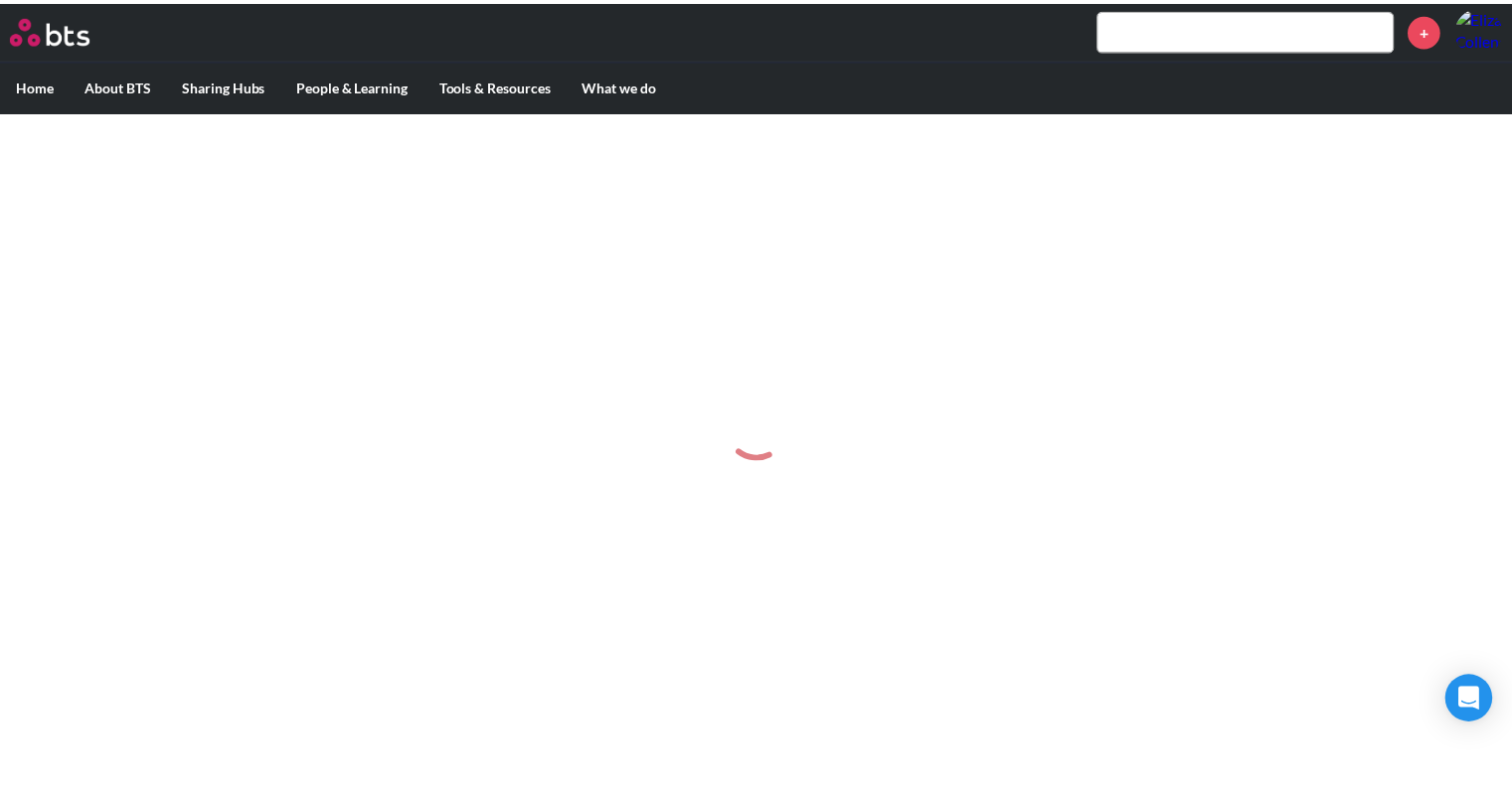 scroll, scrollTop: 0, scrollLeft: 0, axis: both 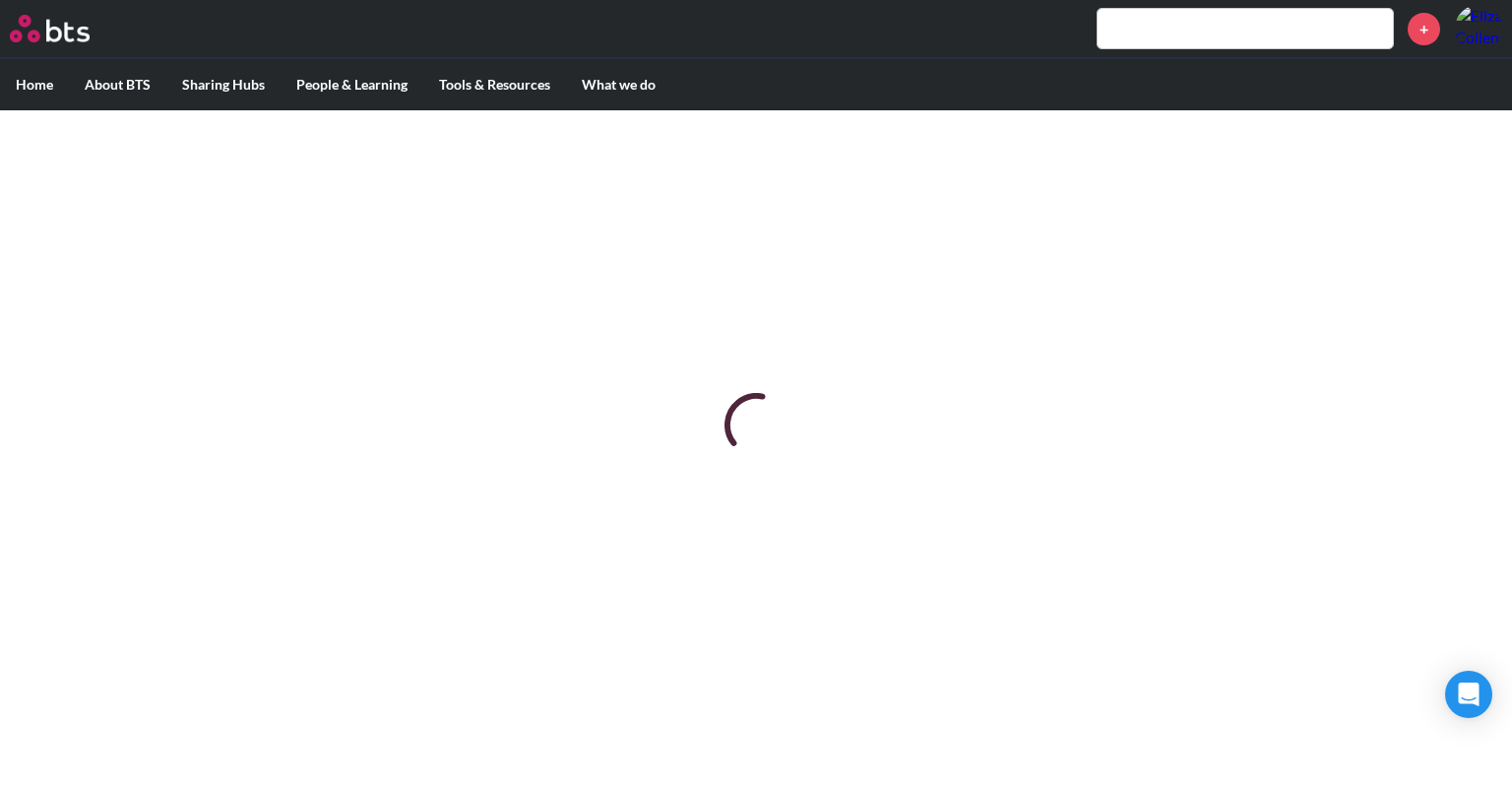 click at bounding box center (1245, 29) 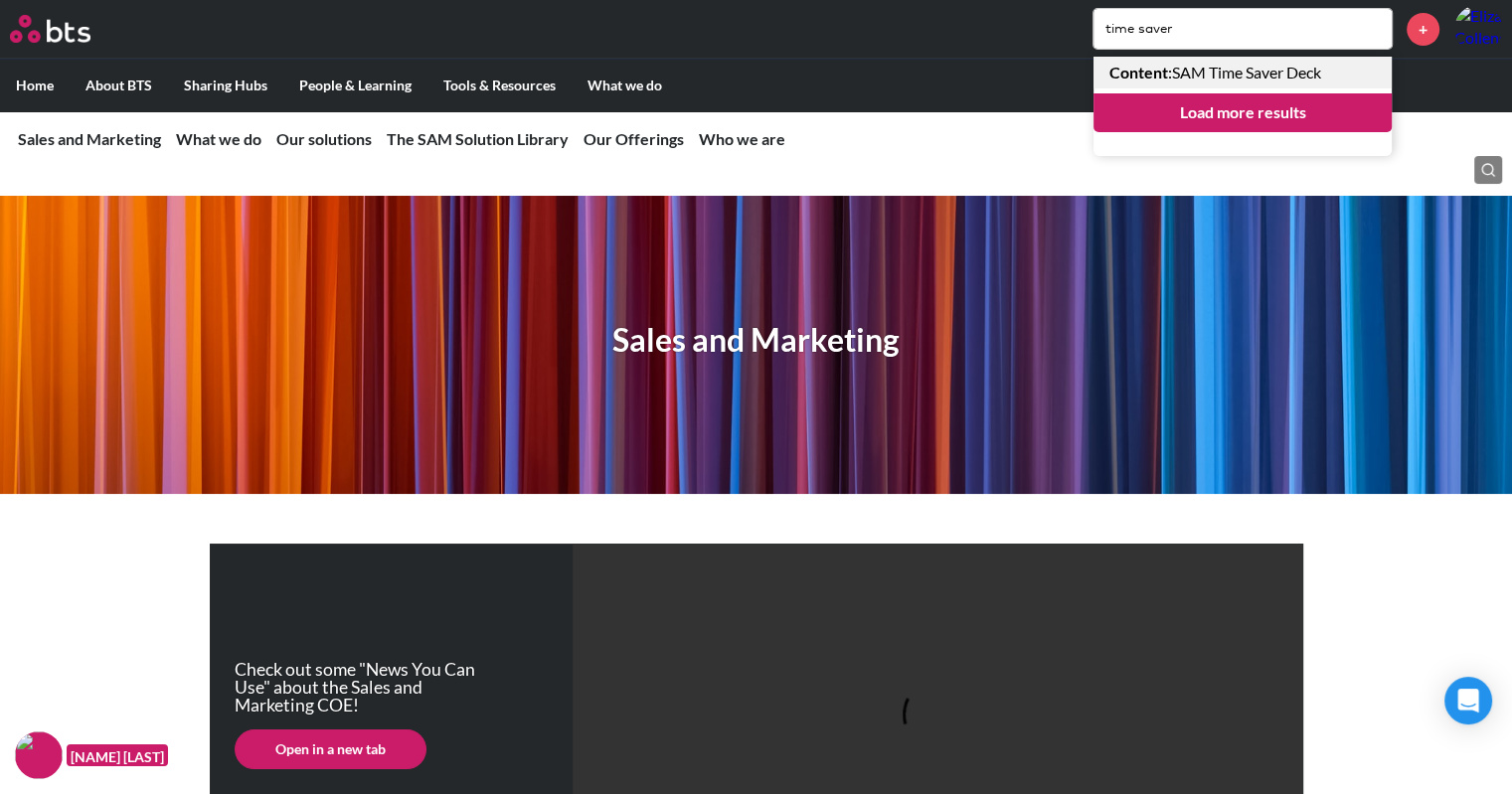 type on "time saver" 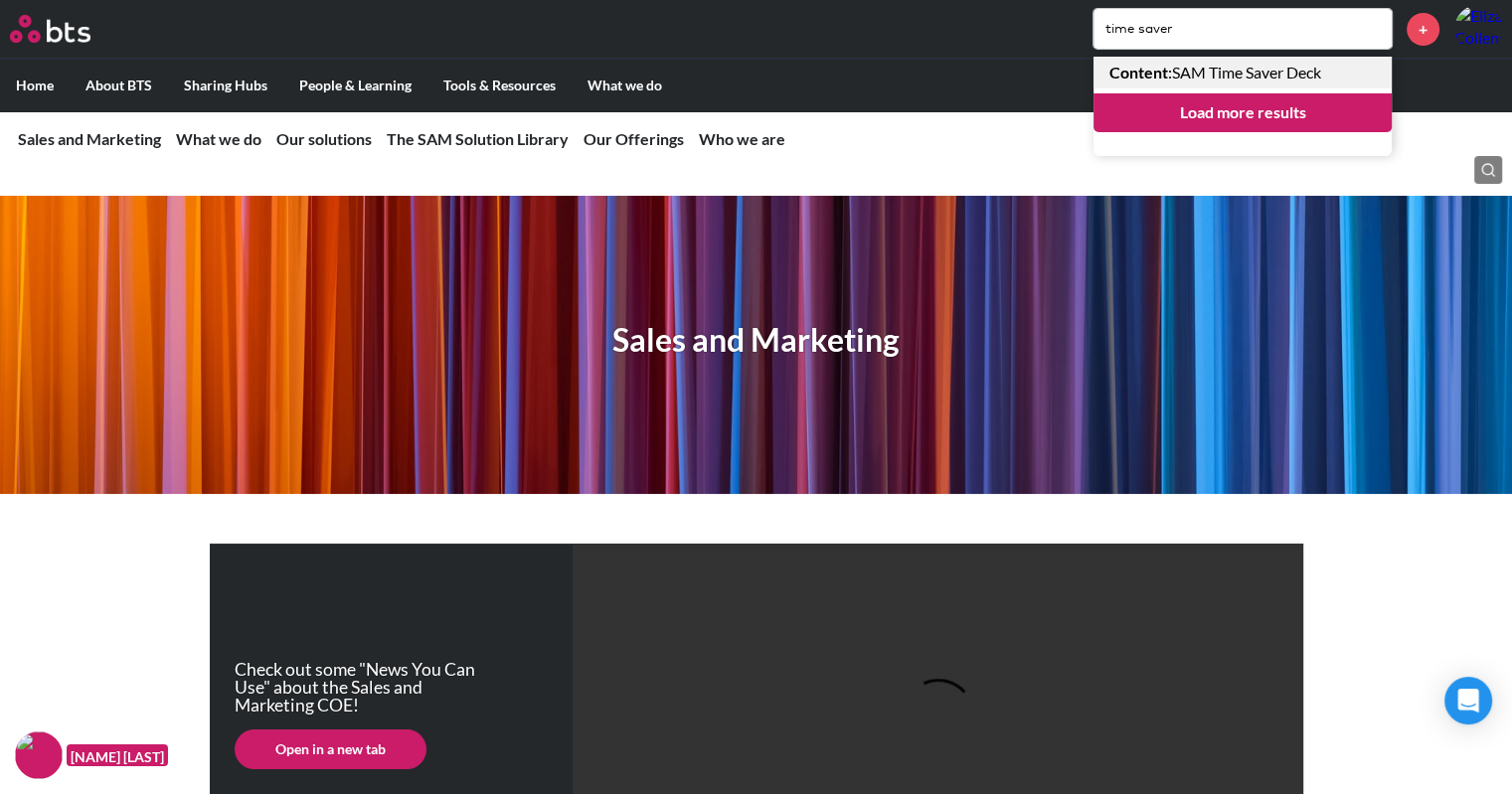 click on "Content :  SAM Time Saver Deck" at bounding box center (1243, 73) 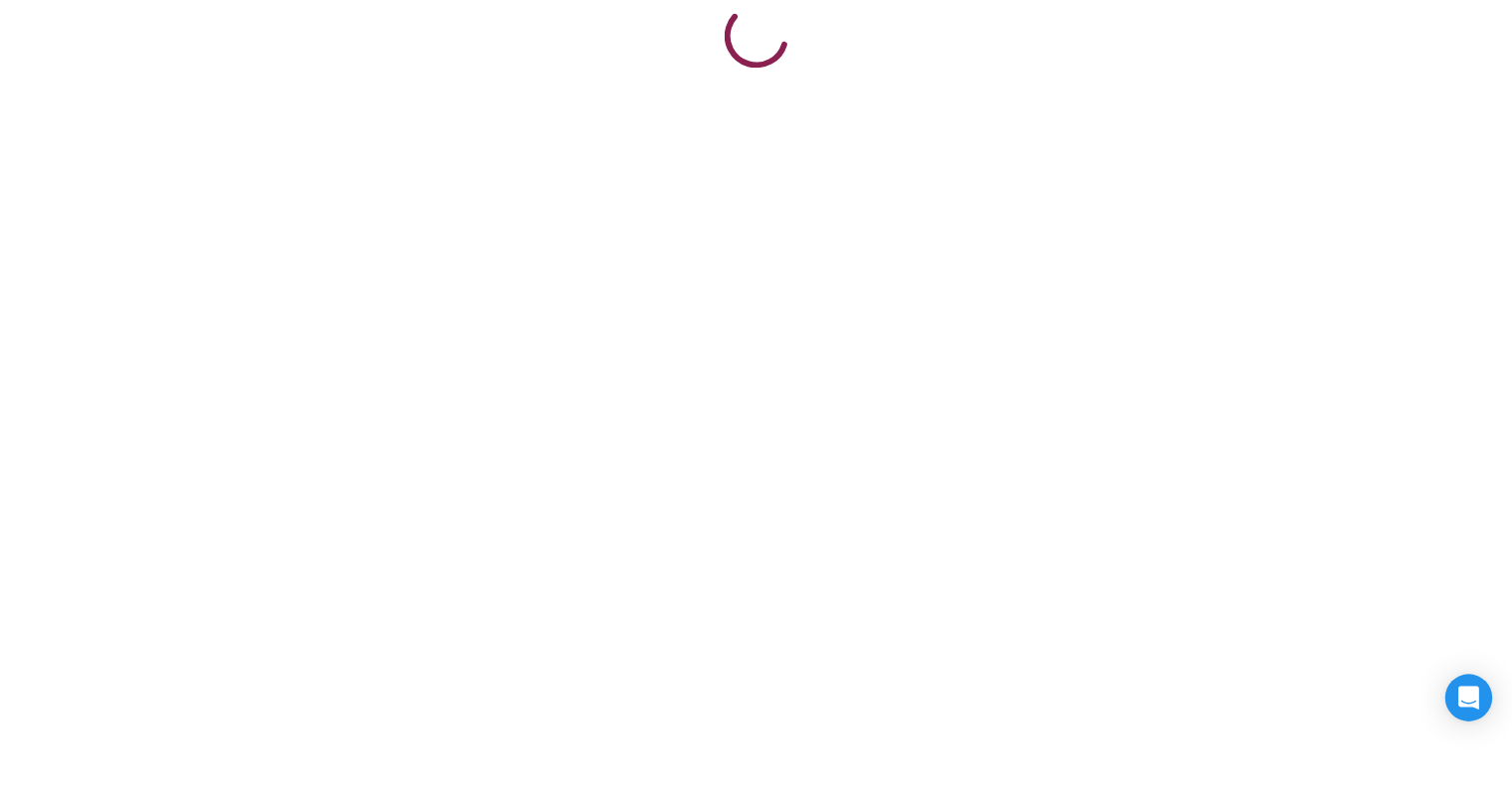 scroll, scrollTop: 0, scrollLeft: 0, axis: both 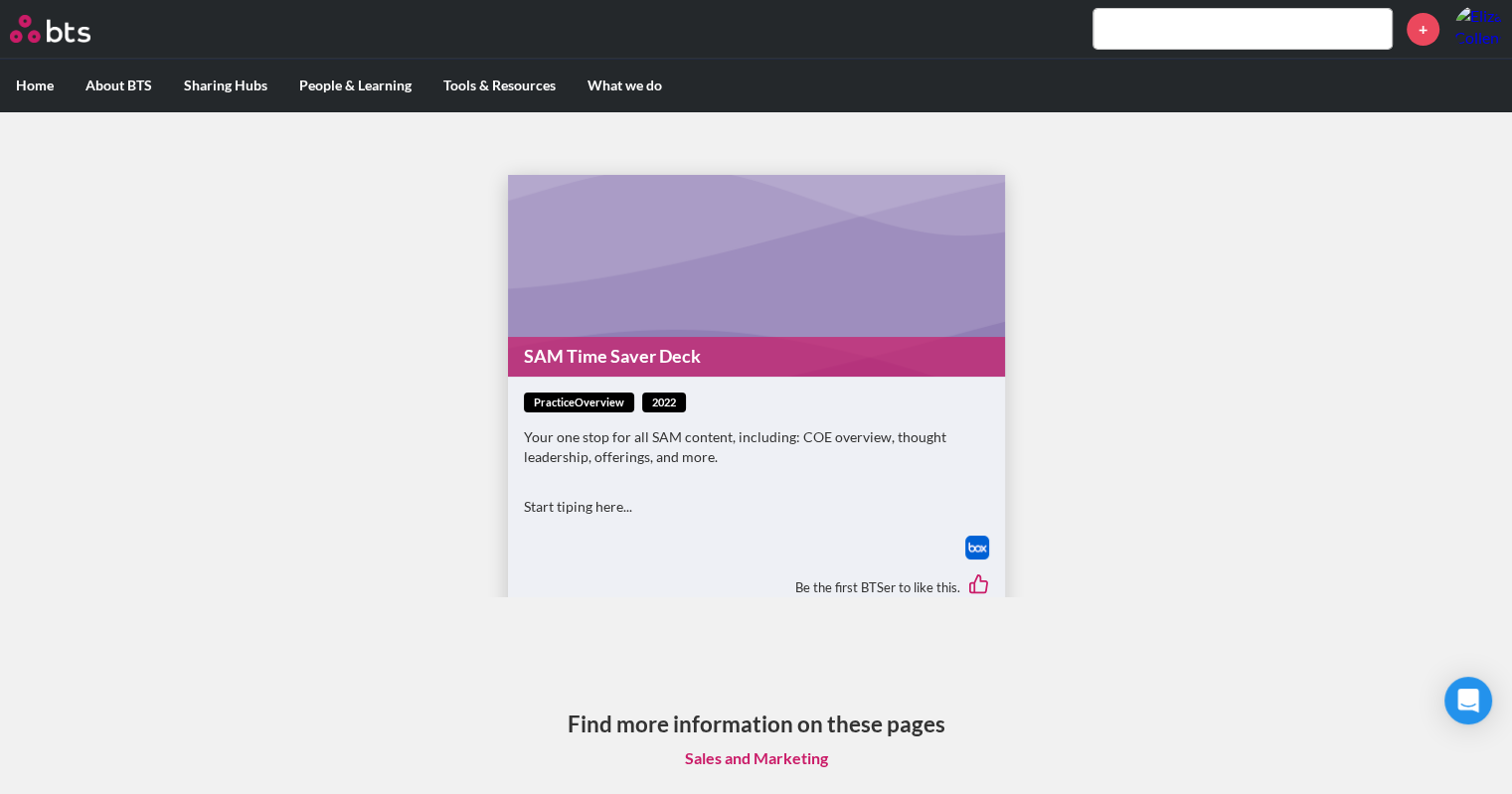 click on "SAM Time Saver Deck" at bounding box center [756, 356] 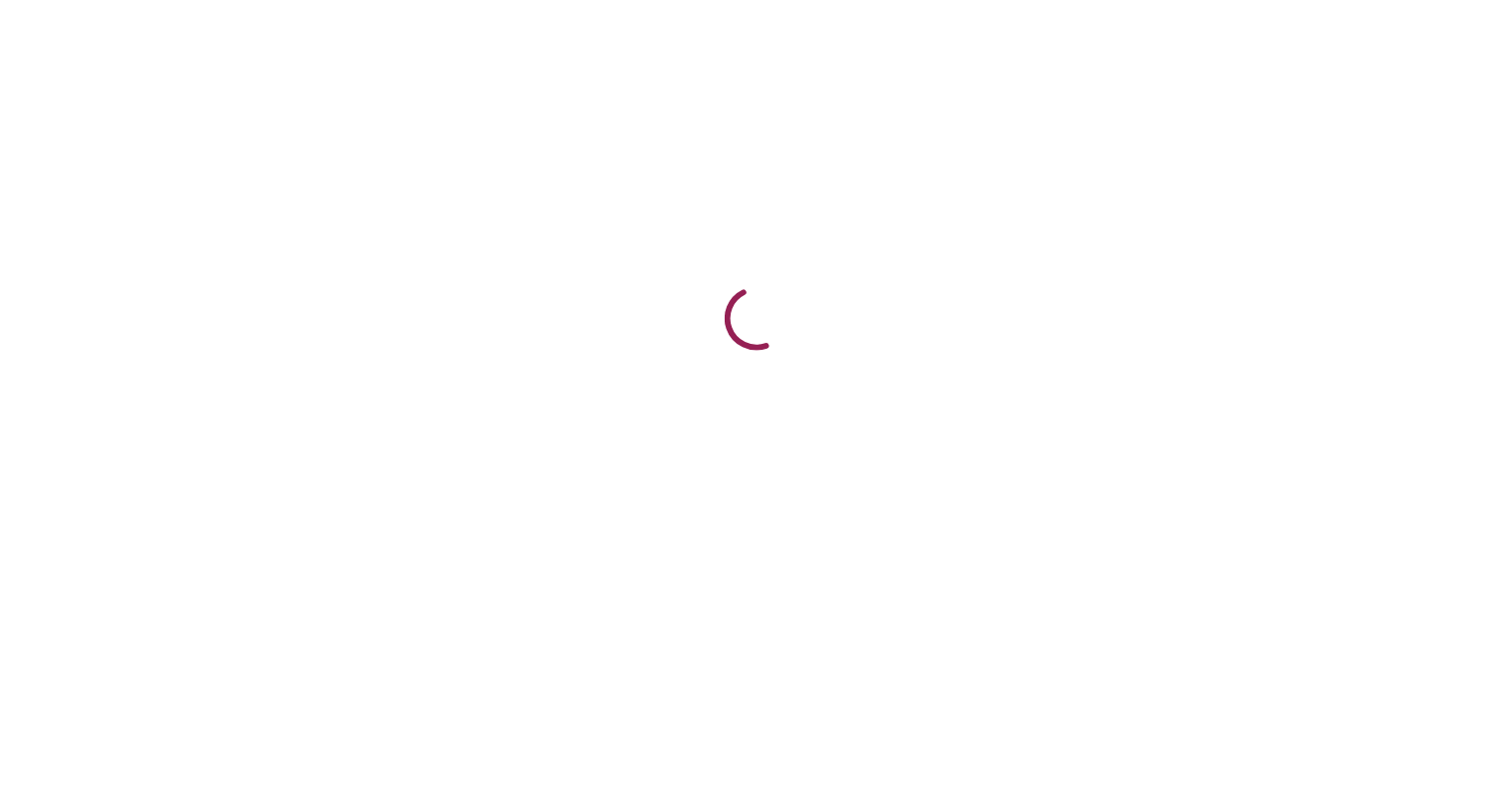 scroll, scrollTop: 0, scrollLeft: 0, axis: both 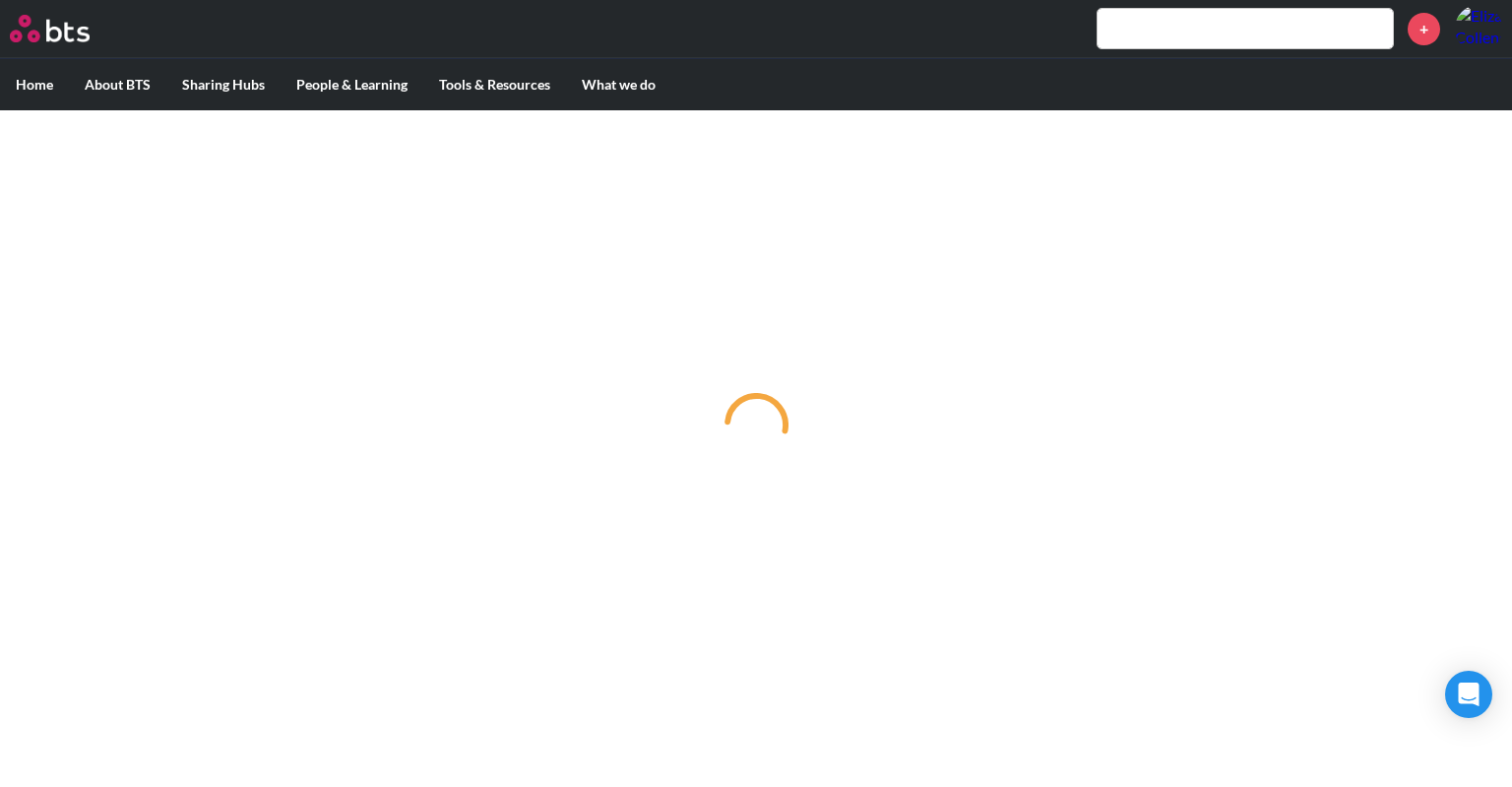 click at bounding box center [1245, 29] 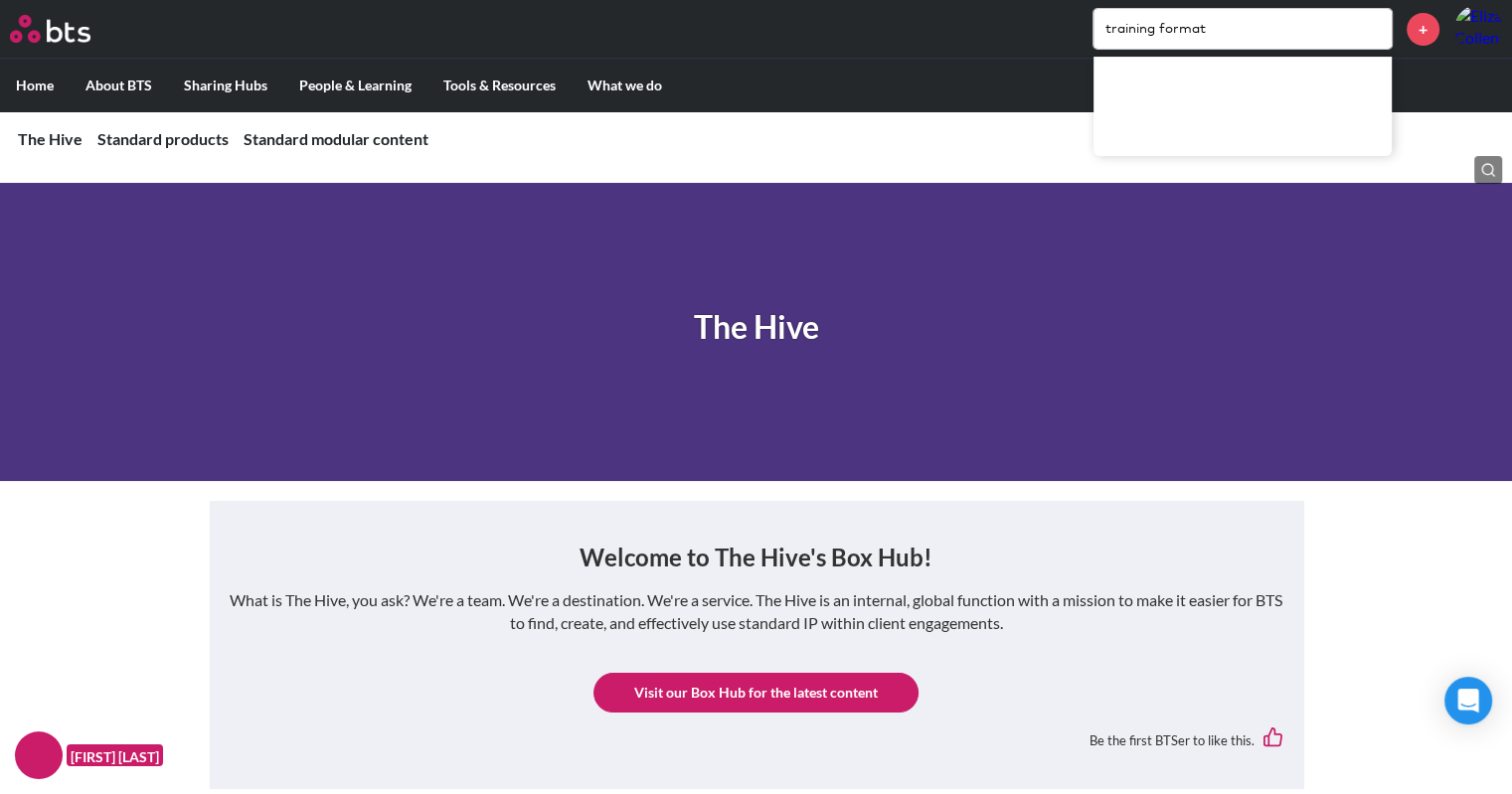 scroll, scrollTop: 99, scrollLeft: 0, axis: vertical 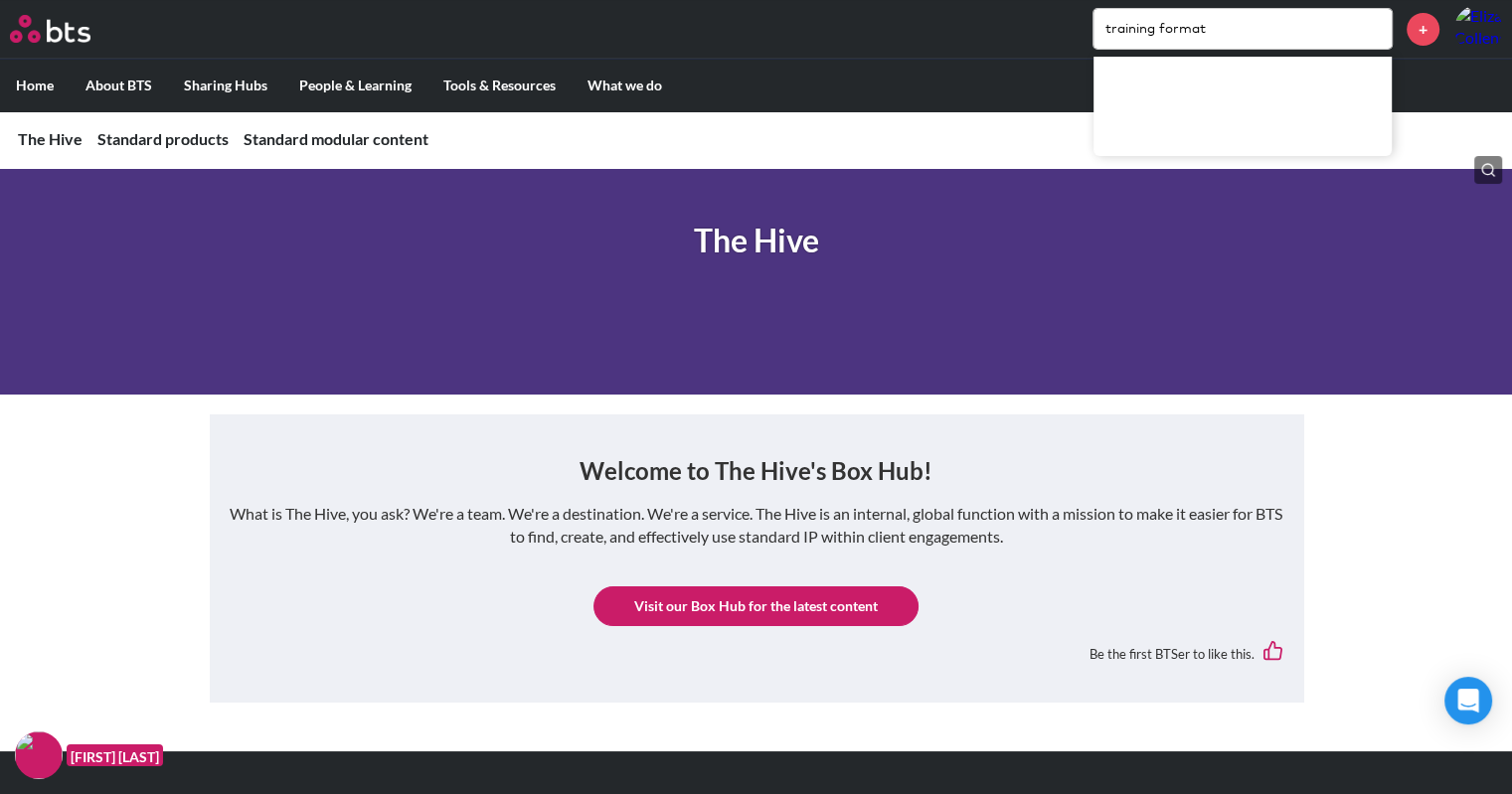 click on "training format" at bounding box center (1243, 29) 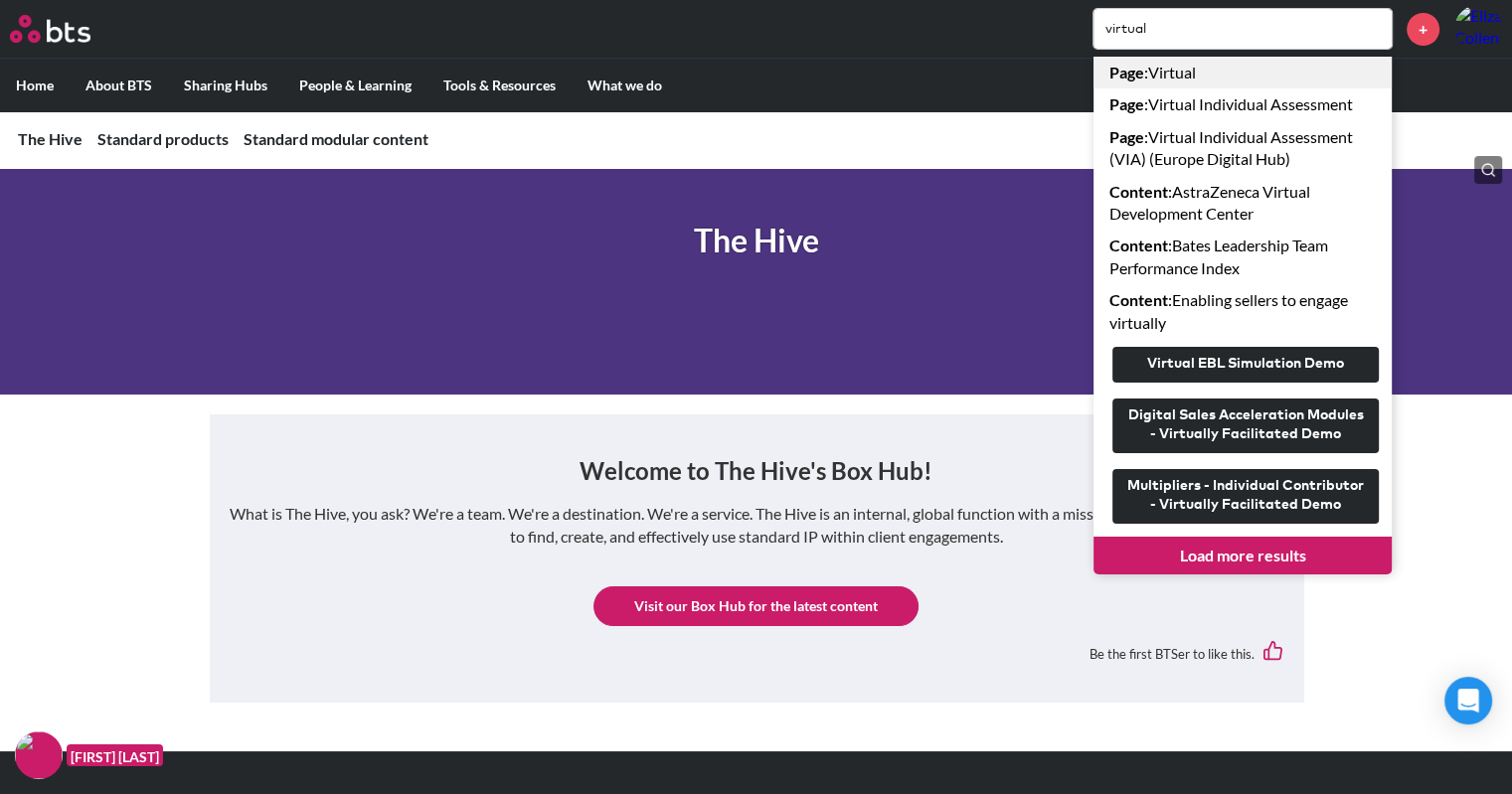 type on "virtual" 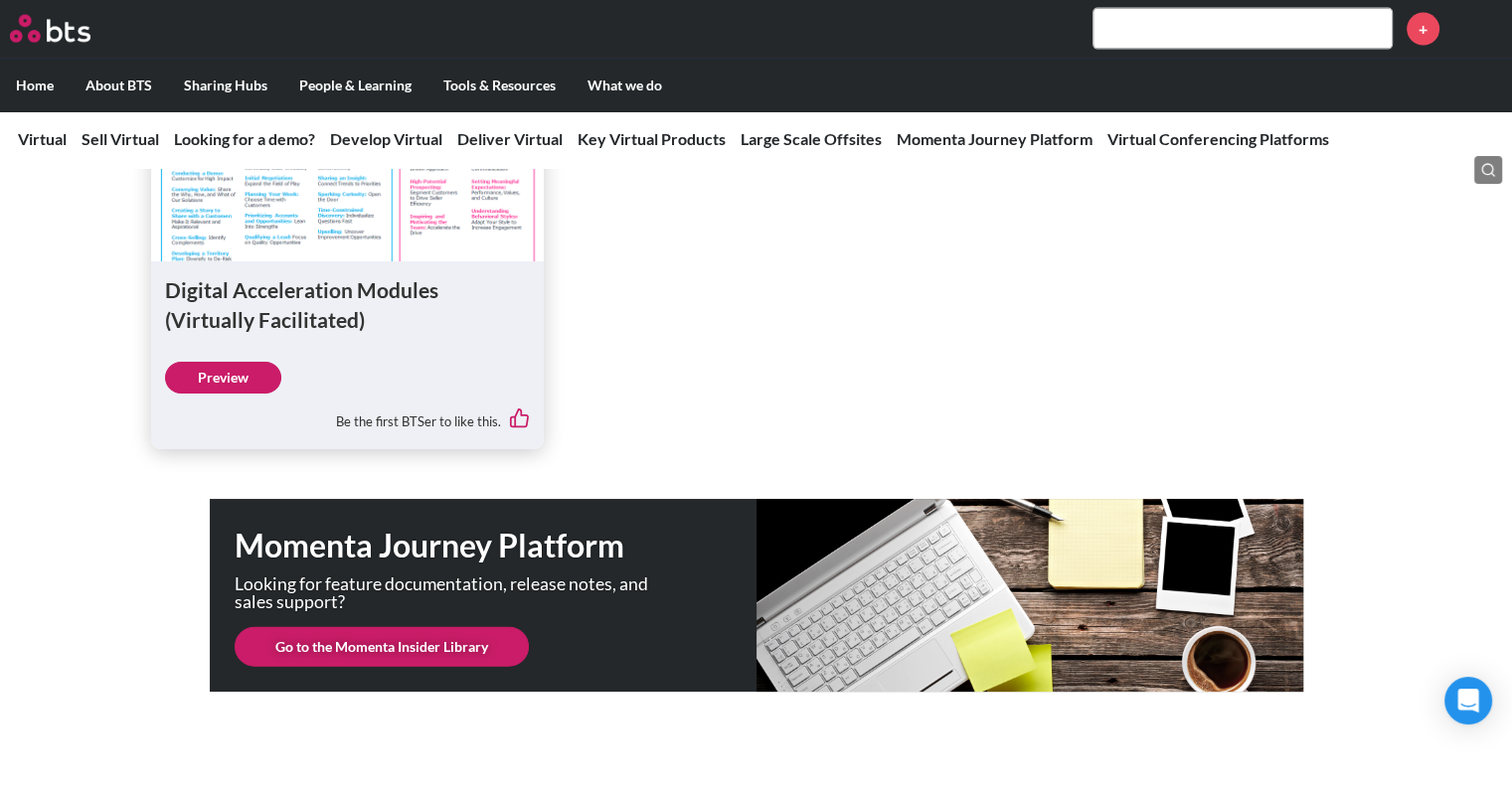scroll, scrollTop: 4472, scrollLeft: 0, axis: vertical 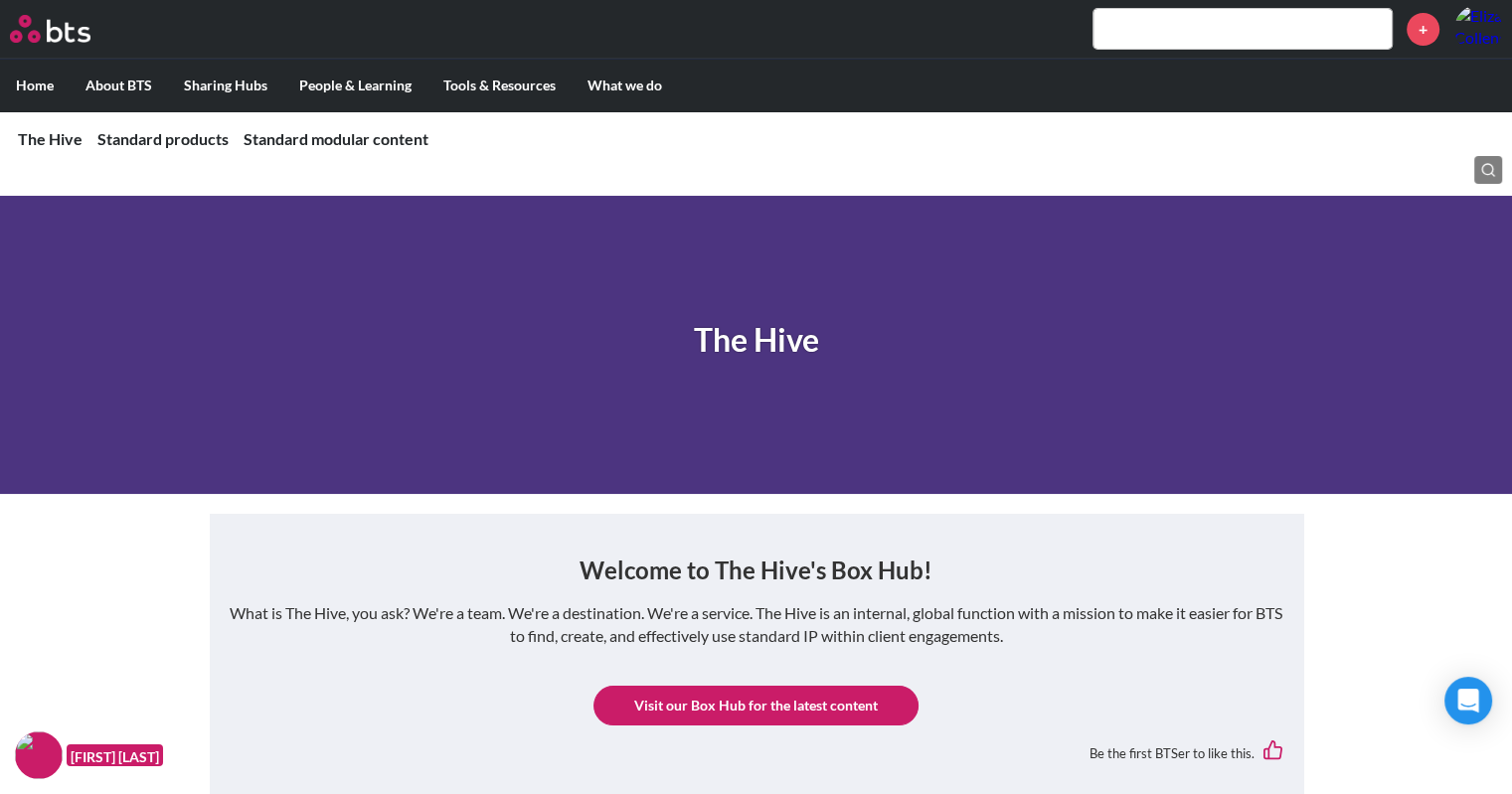 click at bounding box center [1243, 29] 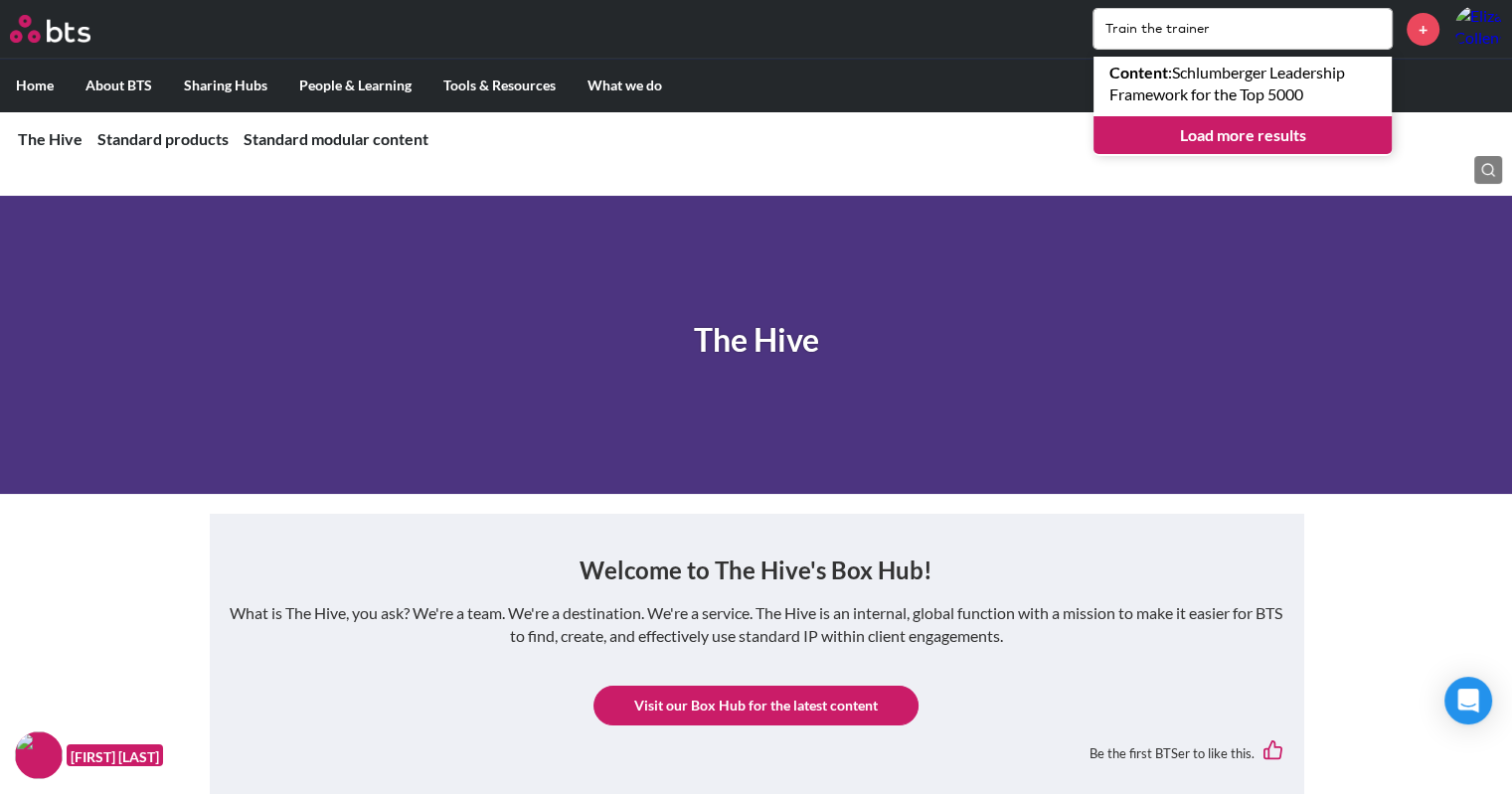 type on "Train the trainer" 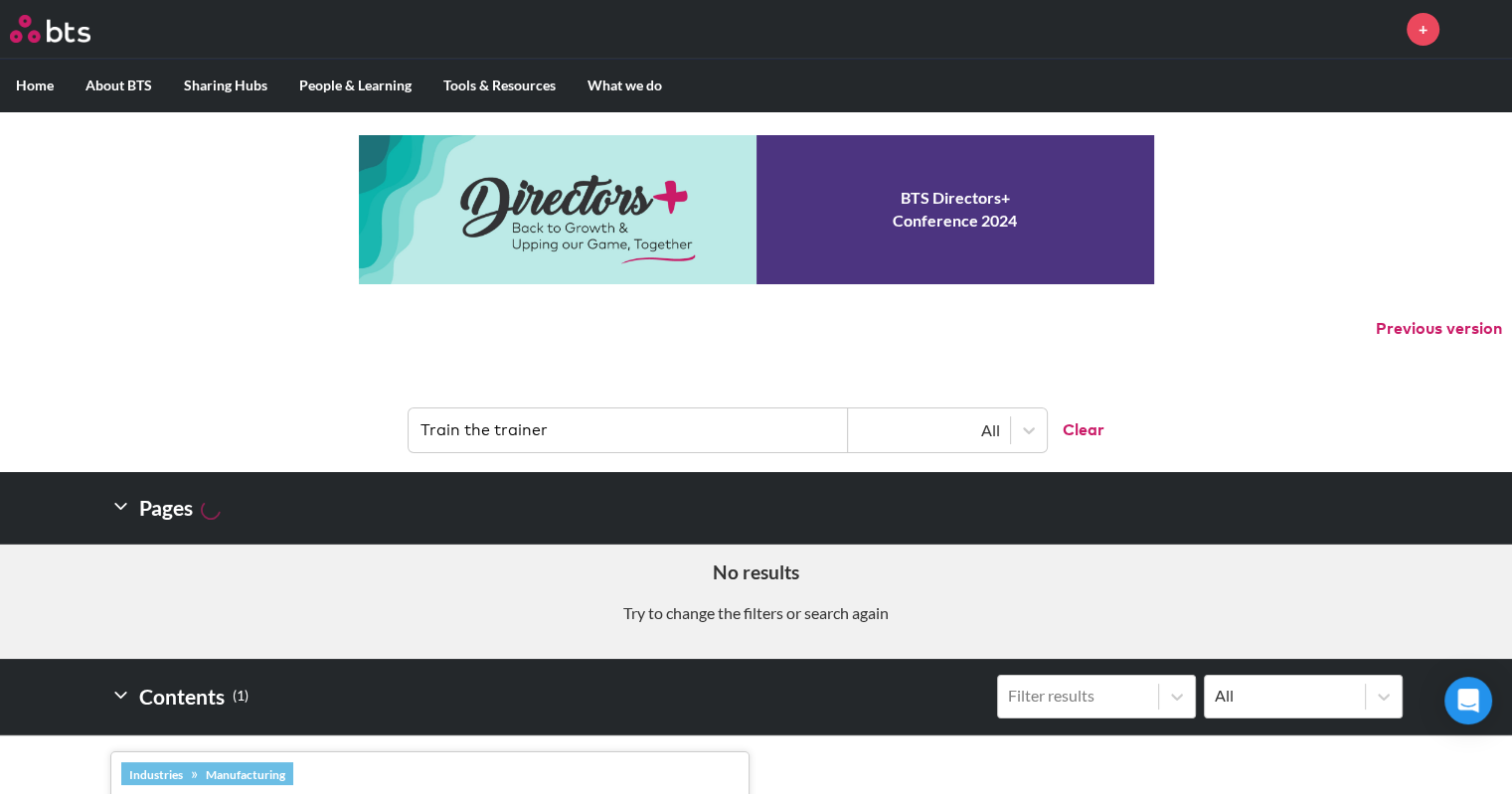scroll, scrollTop: 0, scrollLeft: 0, axis: both 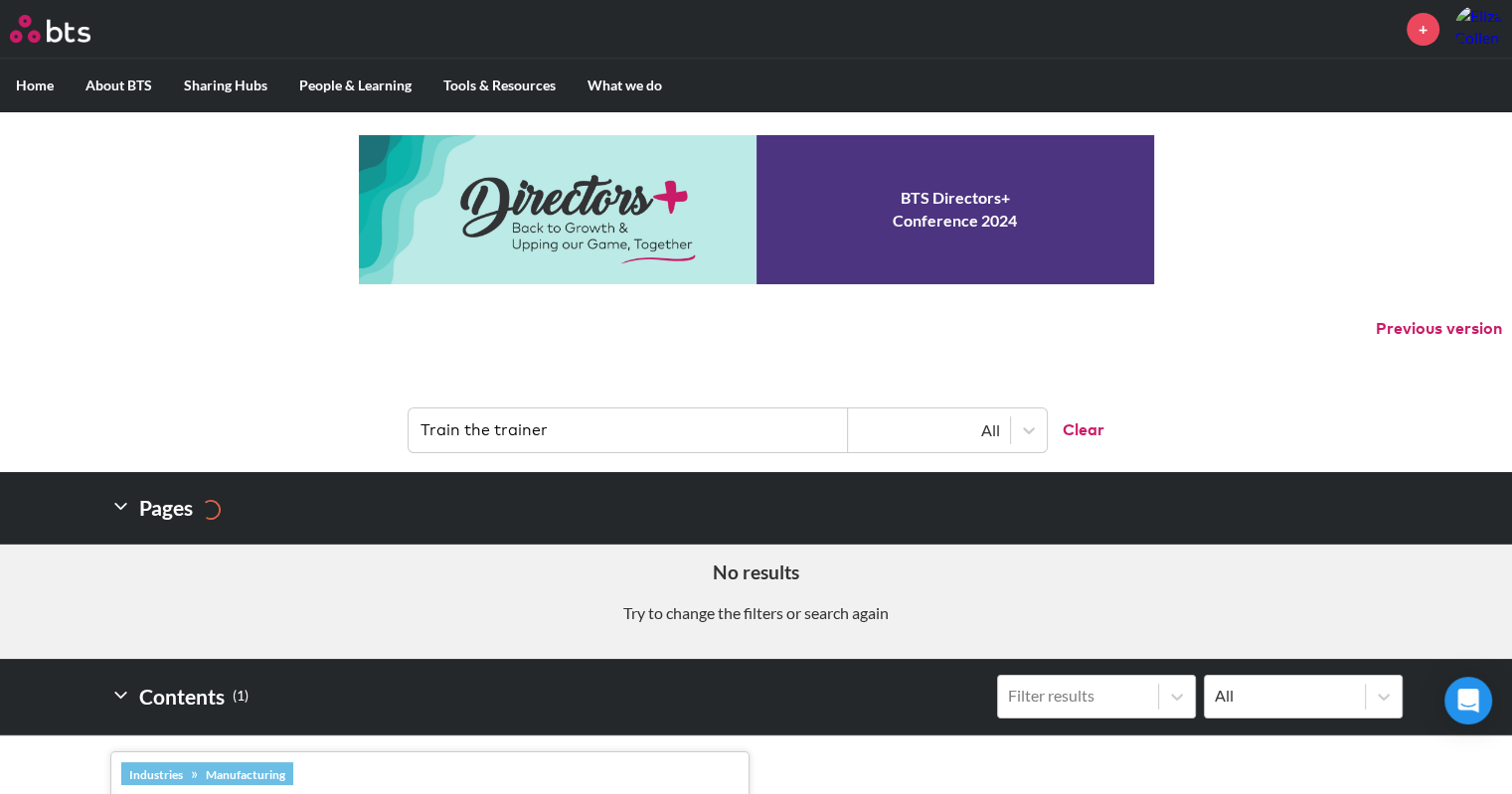 drag, startPoint x: 550, startPoint y: 436, endPoint x: 356, endPoint y: 424, distance: 194.37078 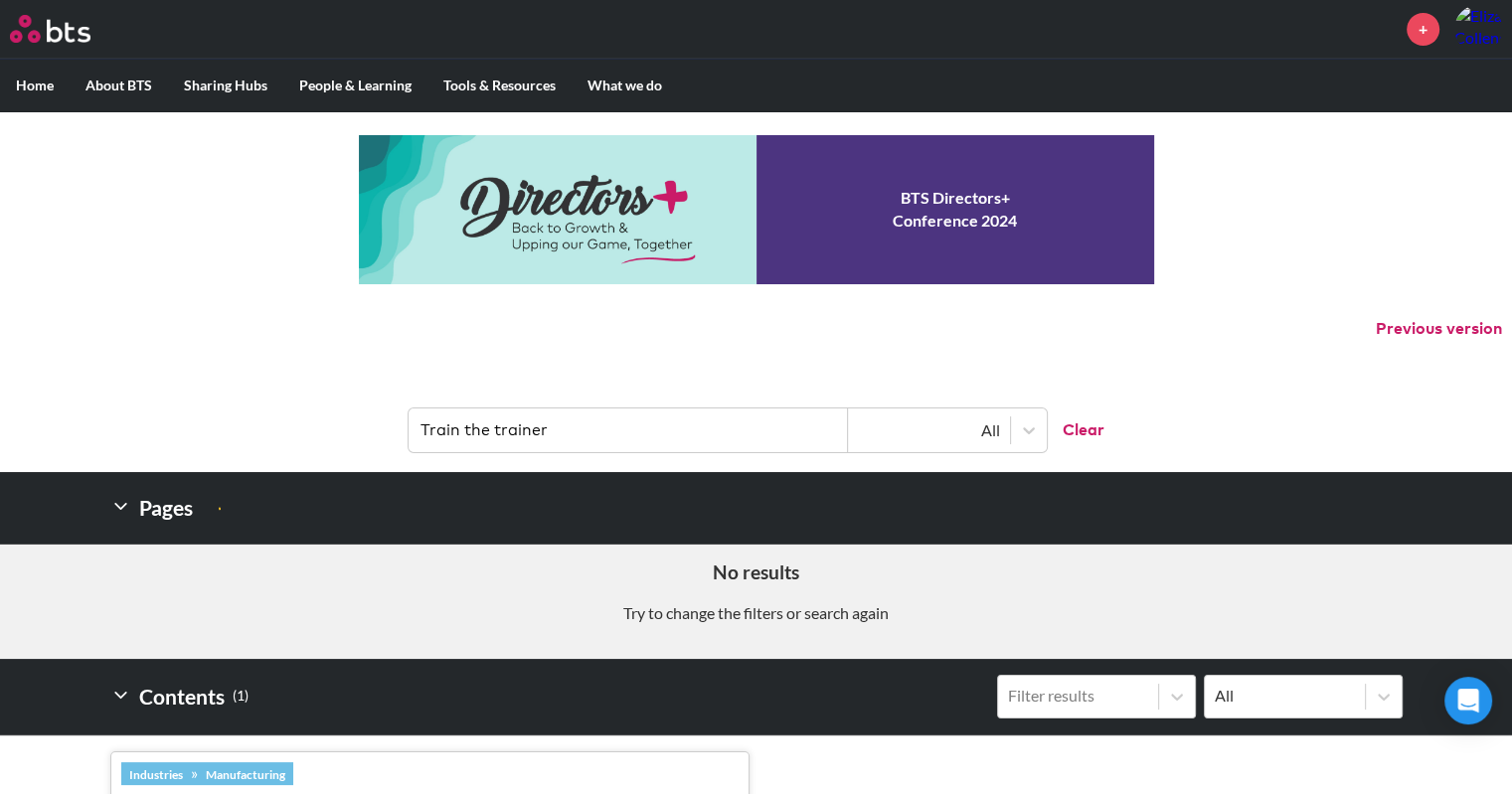 click on "Train the trainer All Clear" at bounding box center (756, 420) 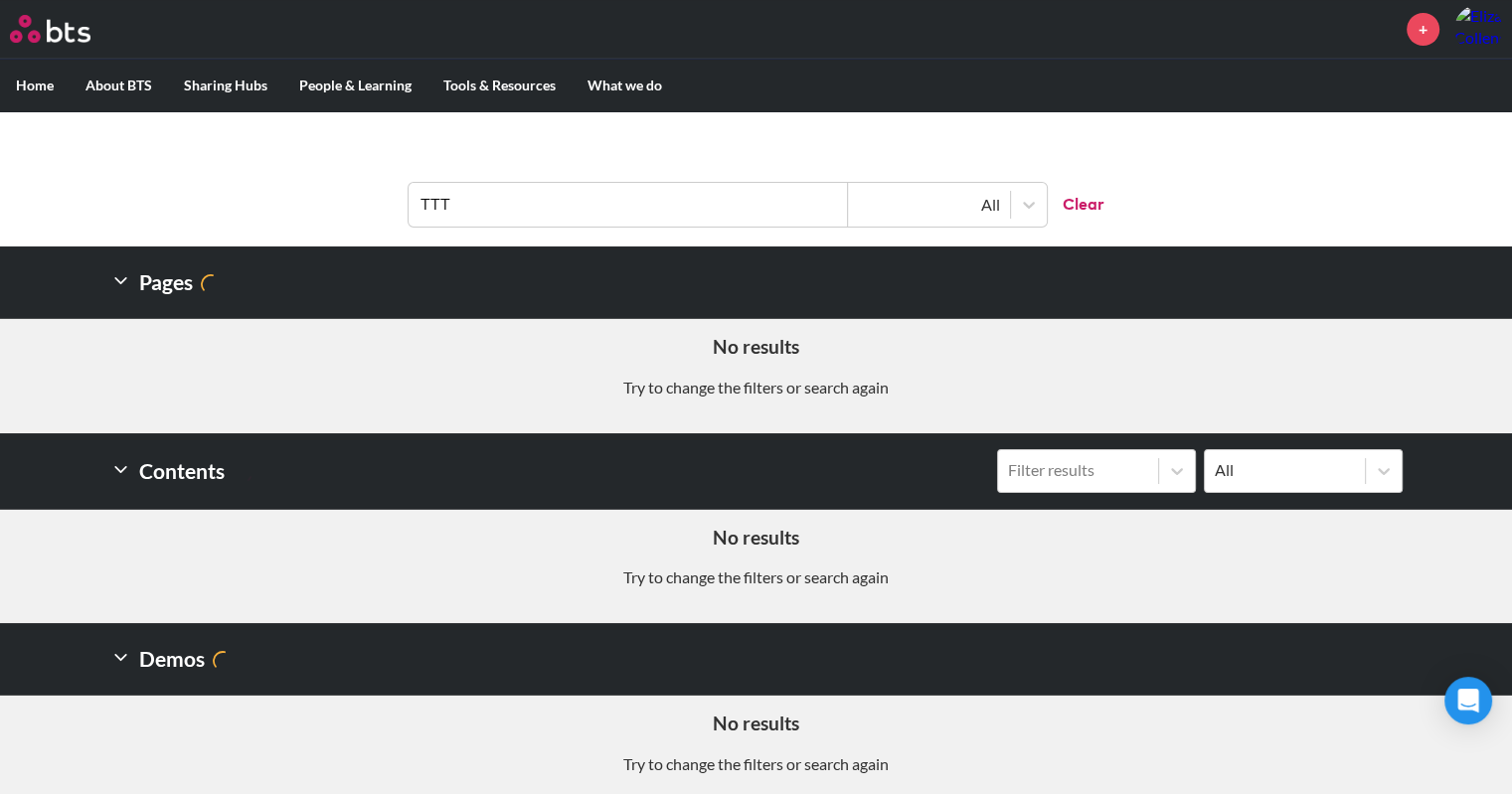 scroll, scrollTop: 239, scrollLeft: 0, axis: vertical 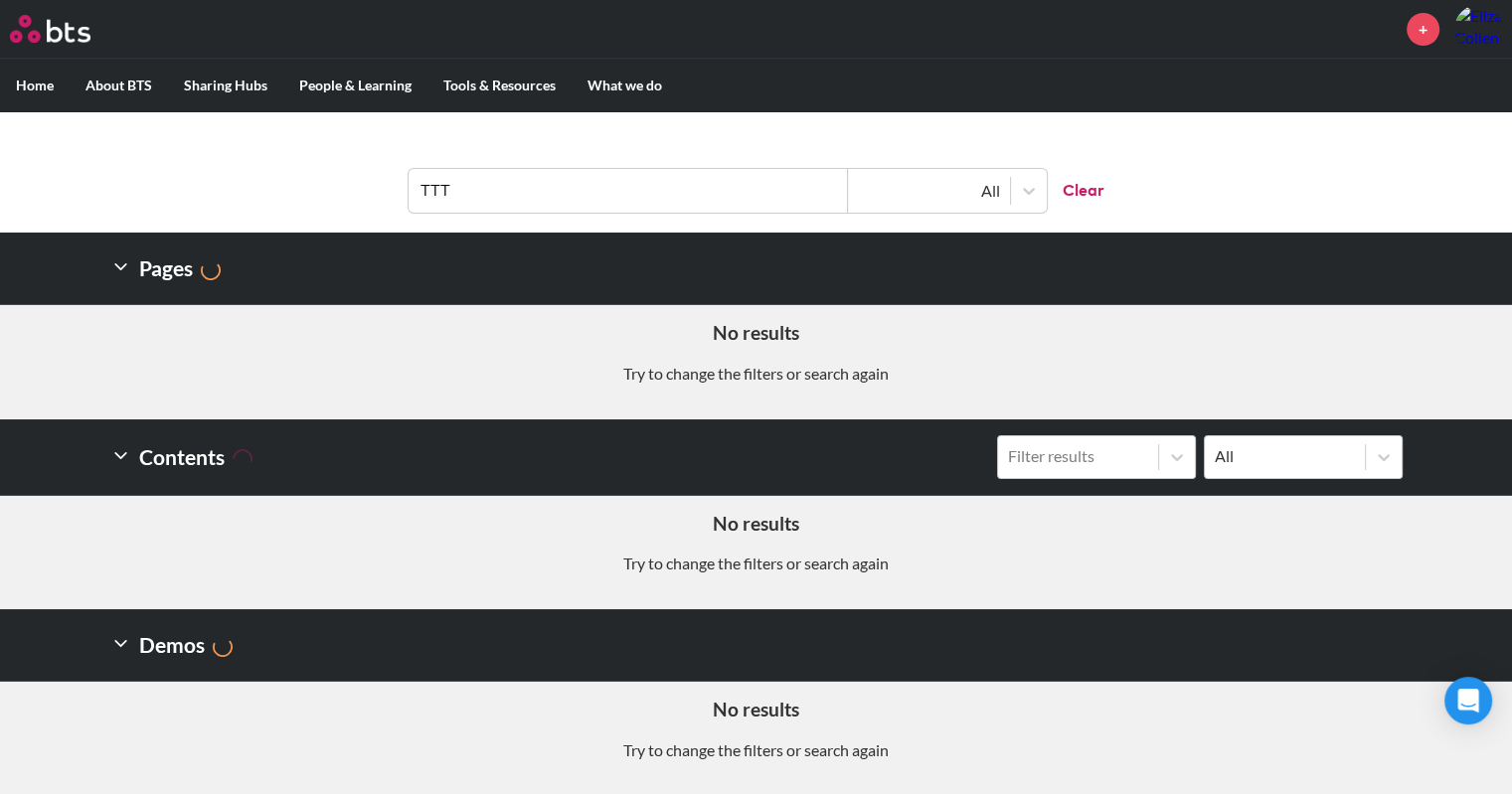 type on "TTT" 